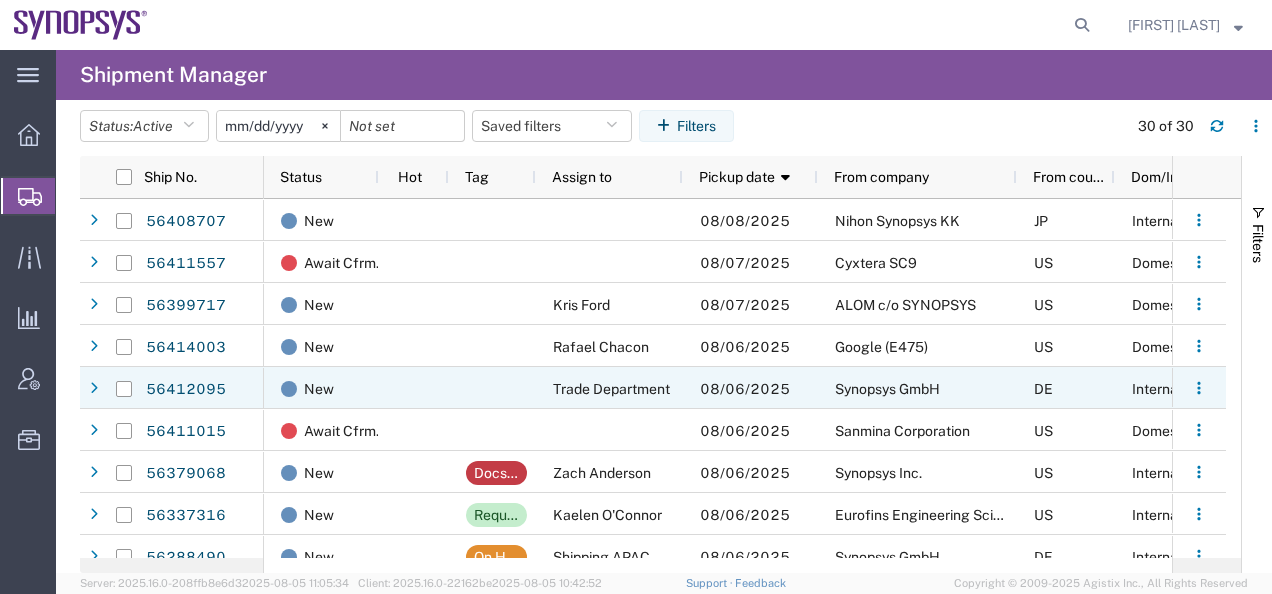 scroll, scrollTop: 0, scrollLeft: 0, axis: both 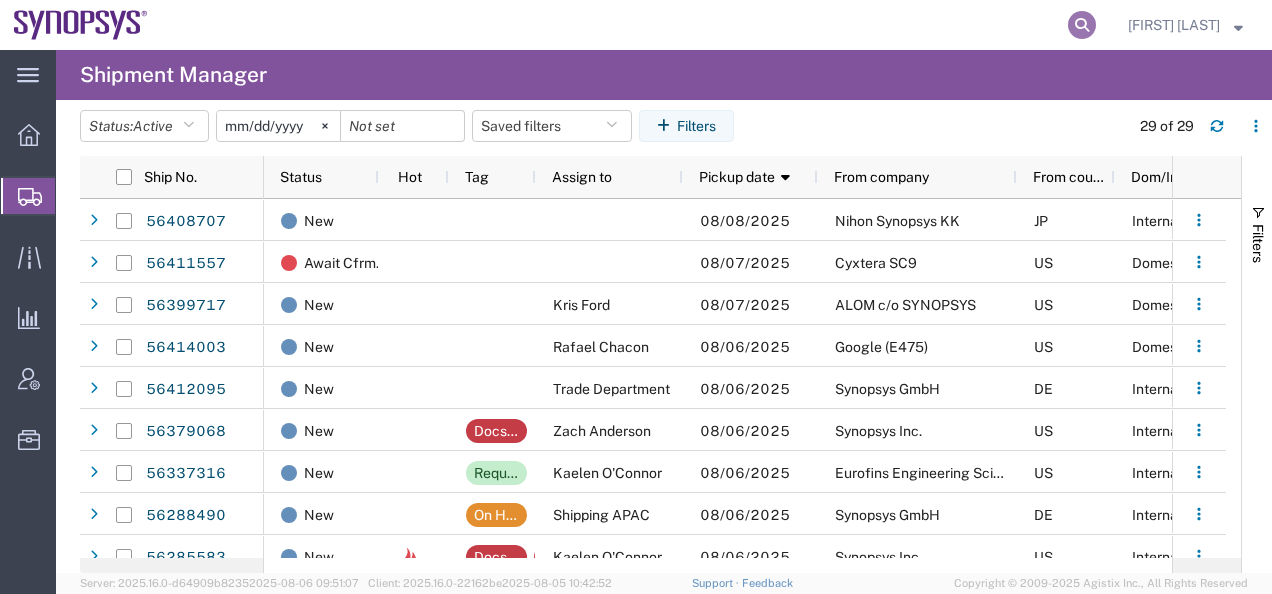 click 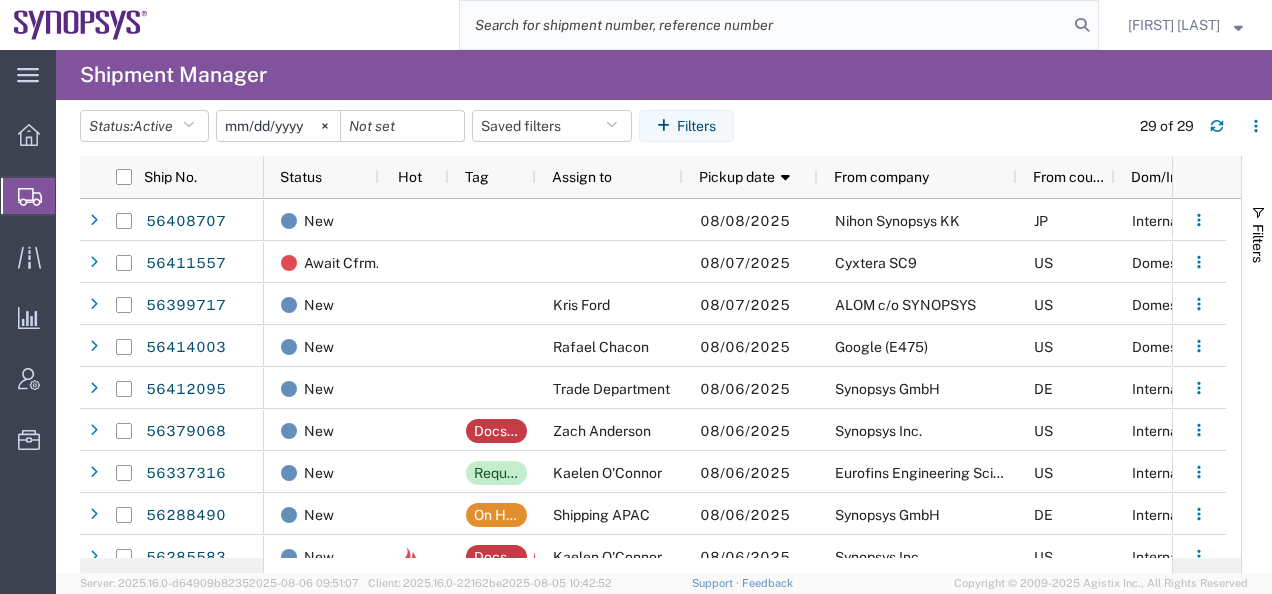paste on "56411557" 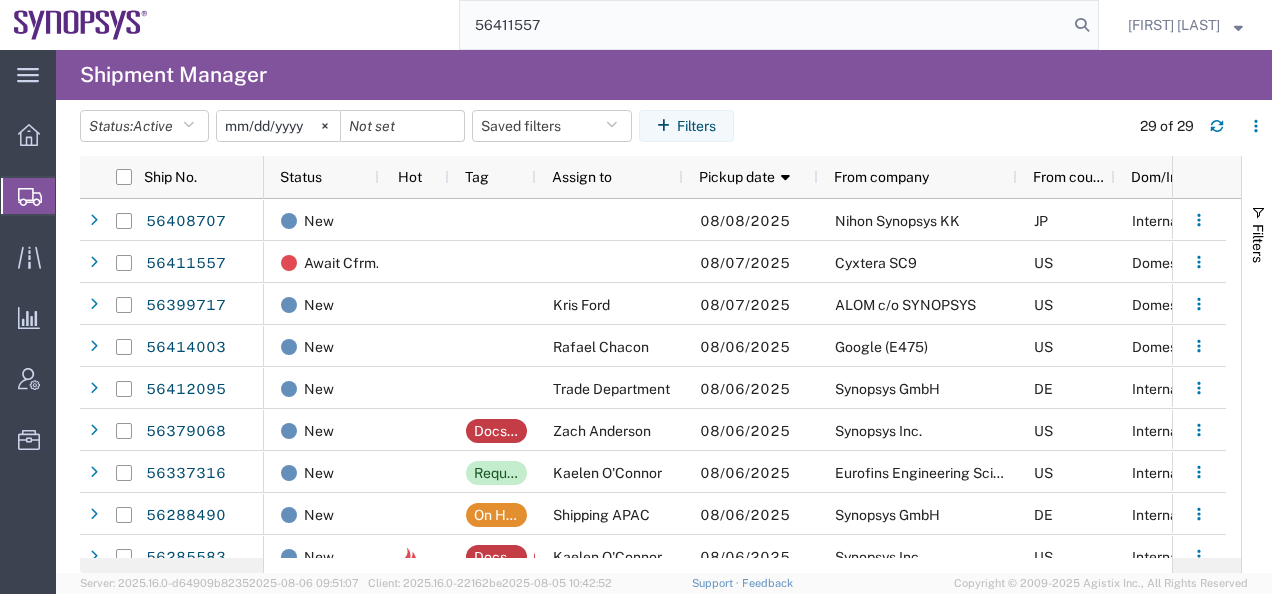 type on "56411557" 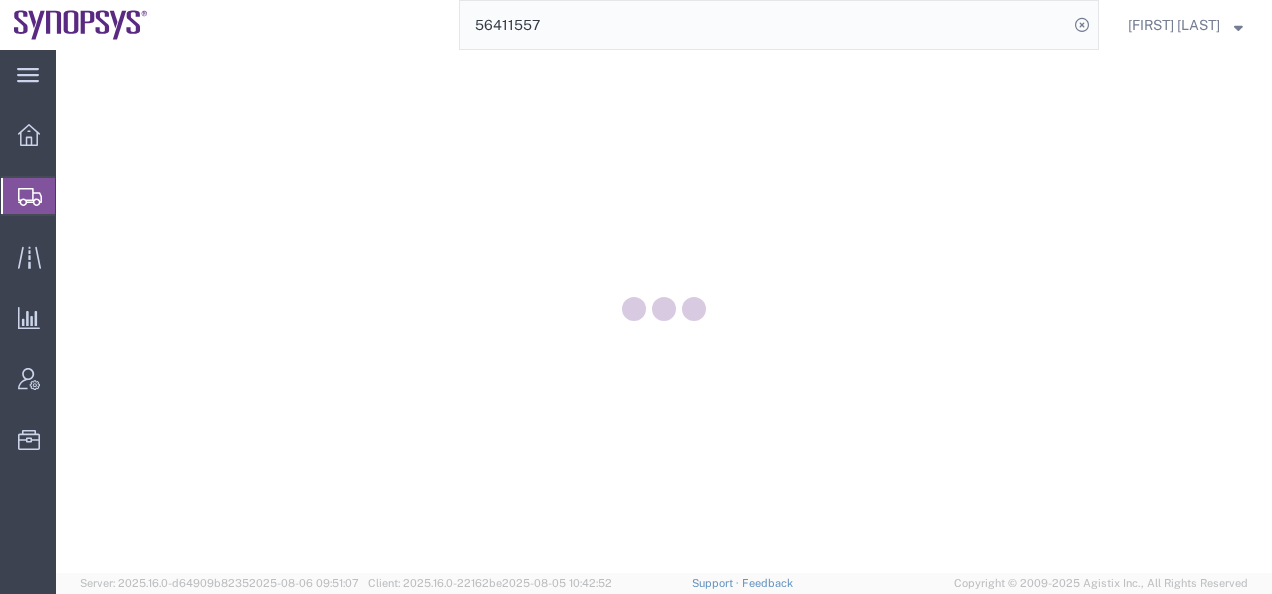 scroll, scrollTop: 0, scrollLeft: 0, axis: both 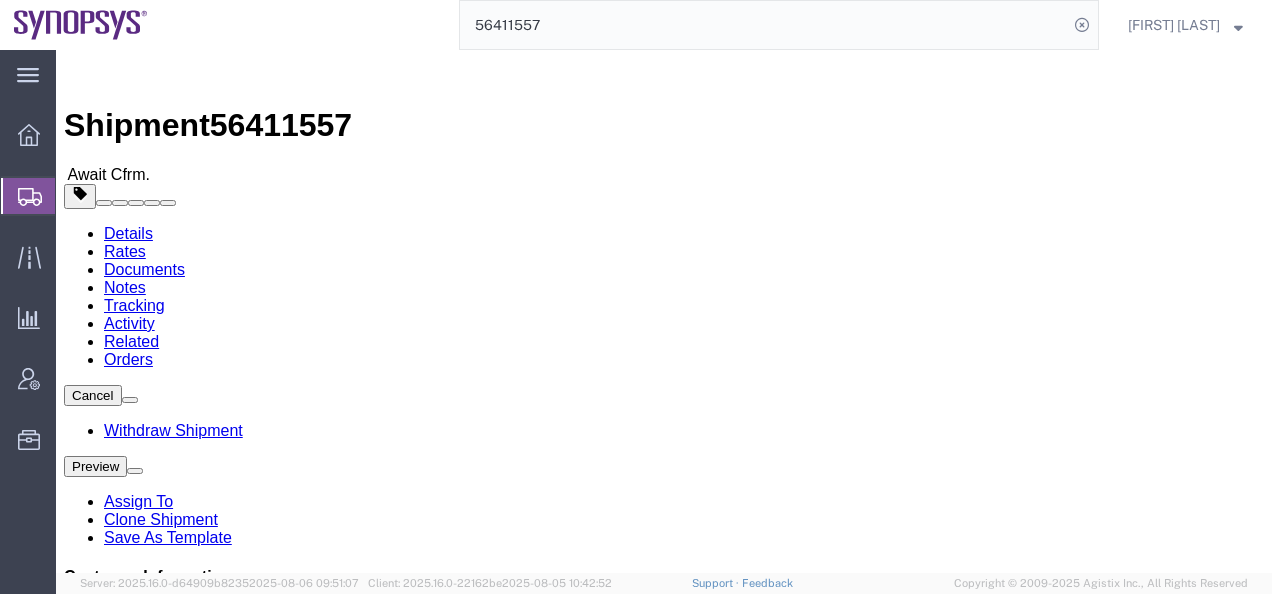 click on "Notes" 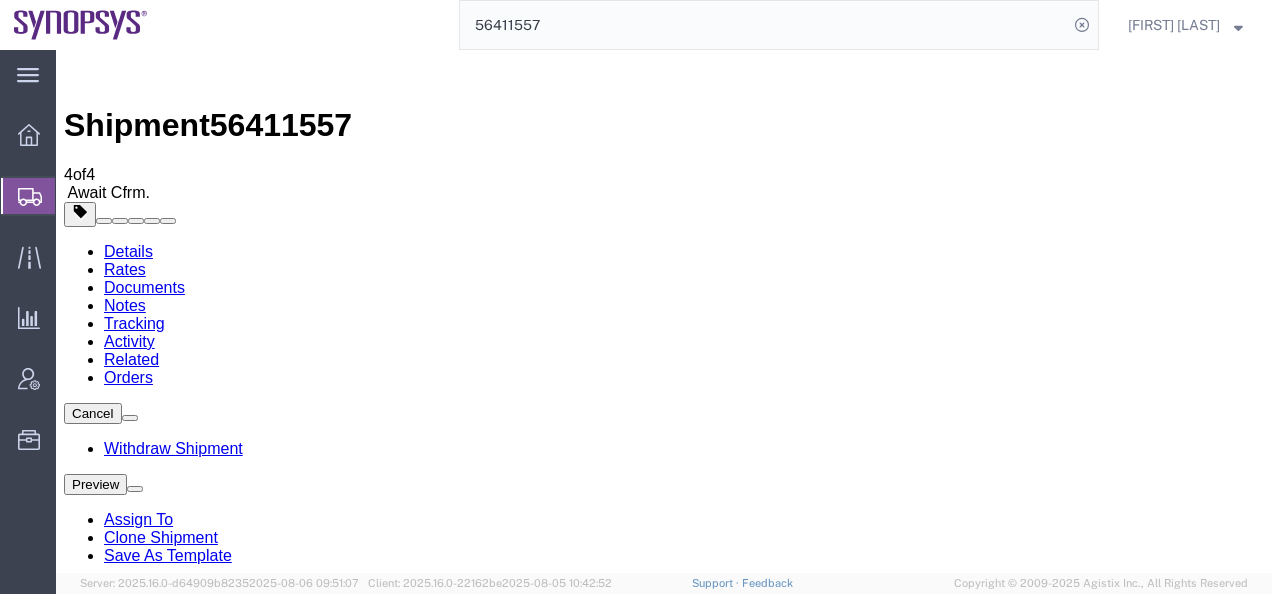 click on "Activity" at bounding box center [129, 341] 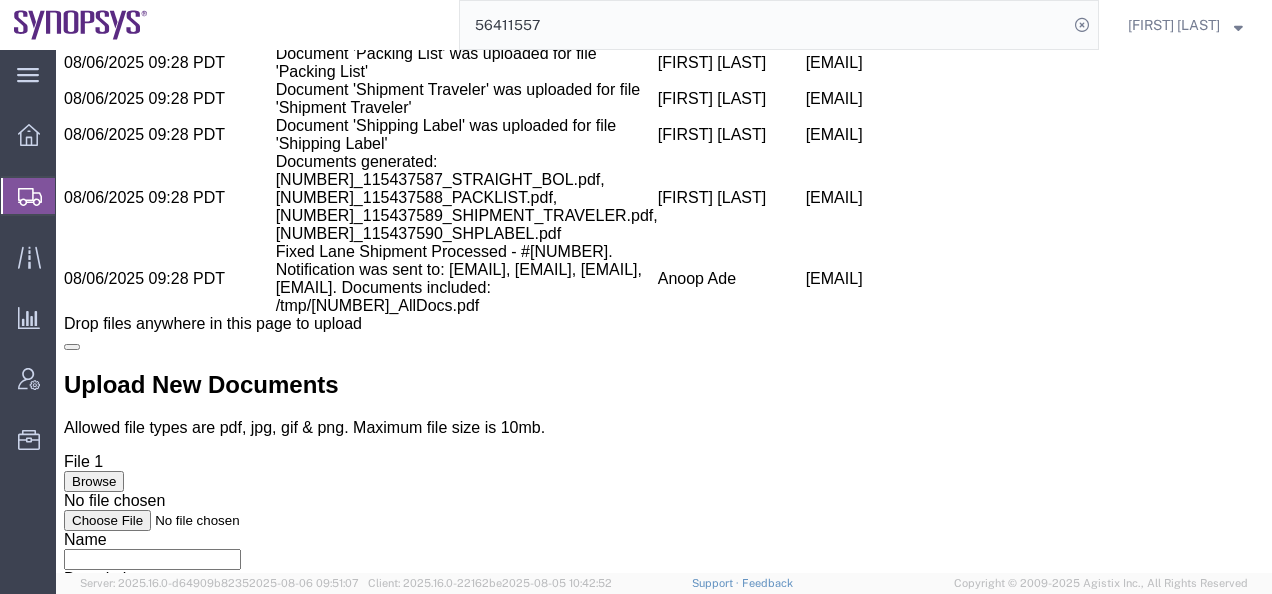 scroll, scrollTop: 2588, scrollLeft: 0, axis: vertical 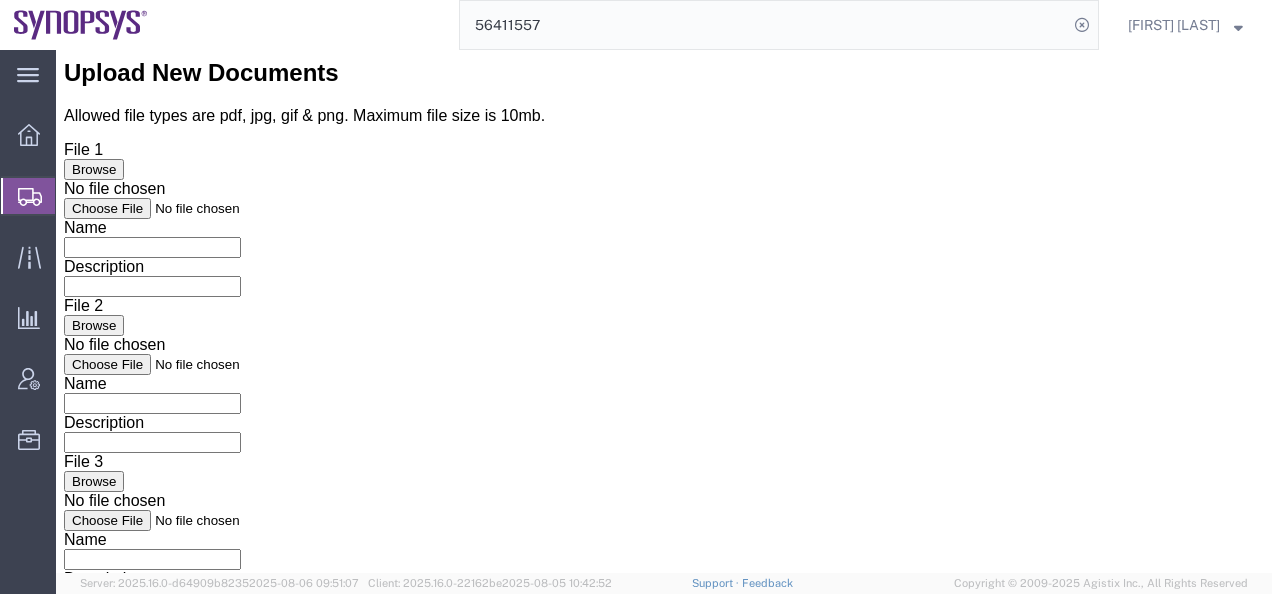 drag, startPoint x: 433, startPoint y: 456, endPoint x: 251, endPoint y: 466, distance: 182.27452 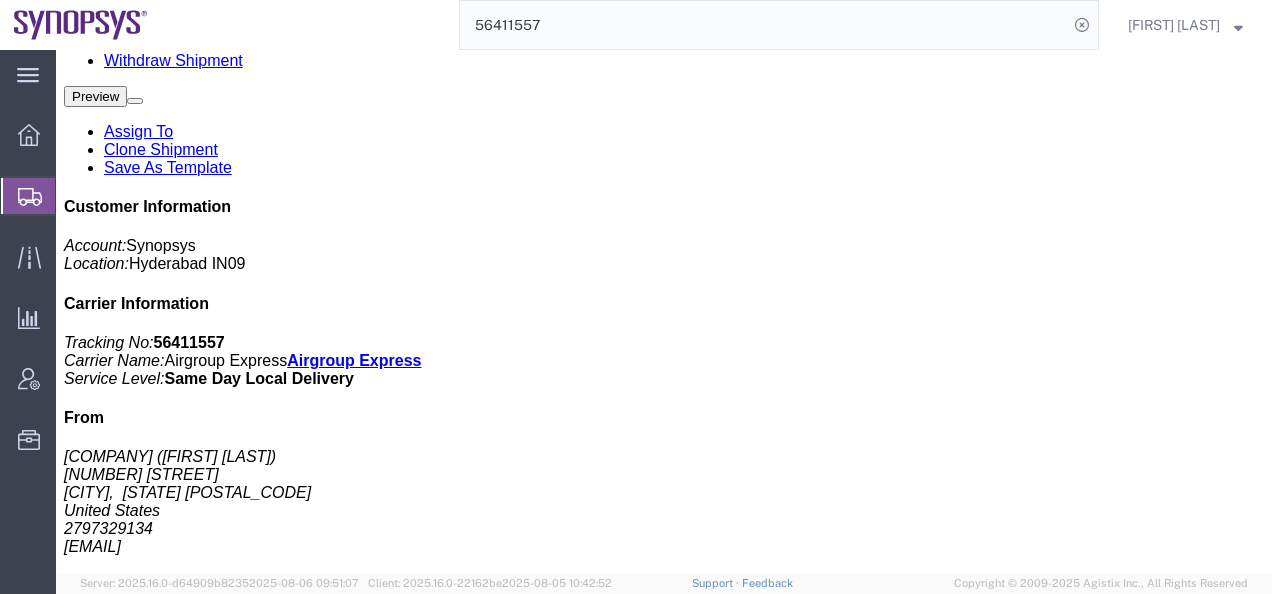 scroll, scrollTop: 0, scrollLeft: 0, axis: both 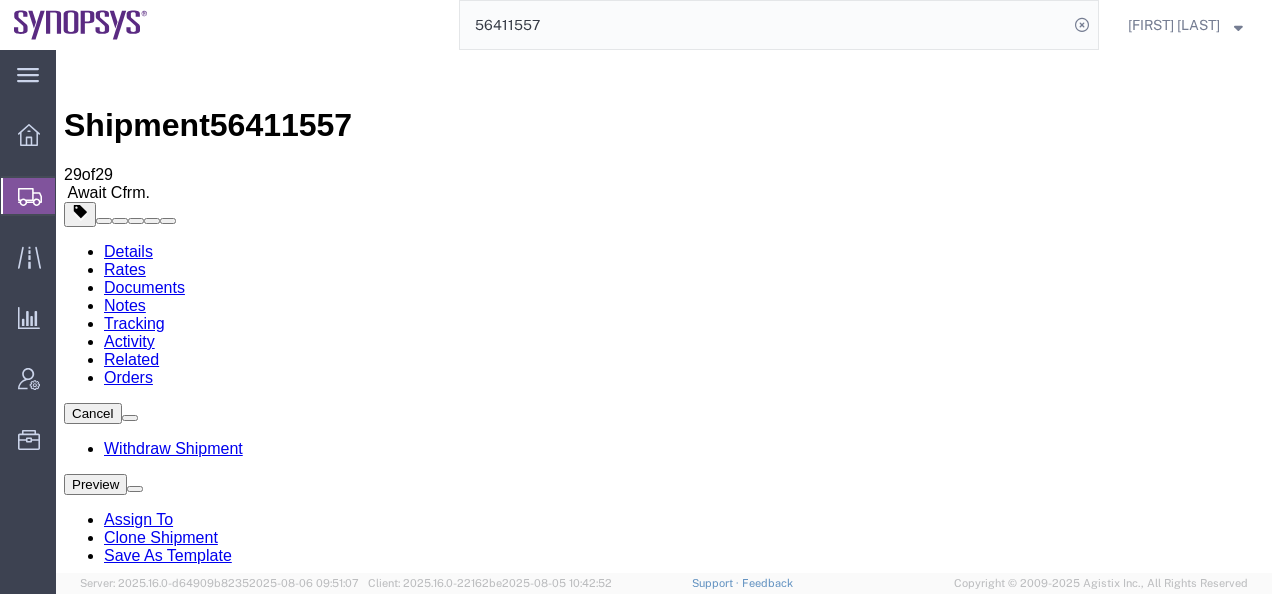 click on "Notes" at bounding box center (125, 305) 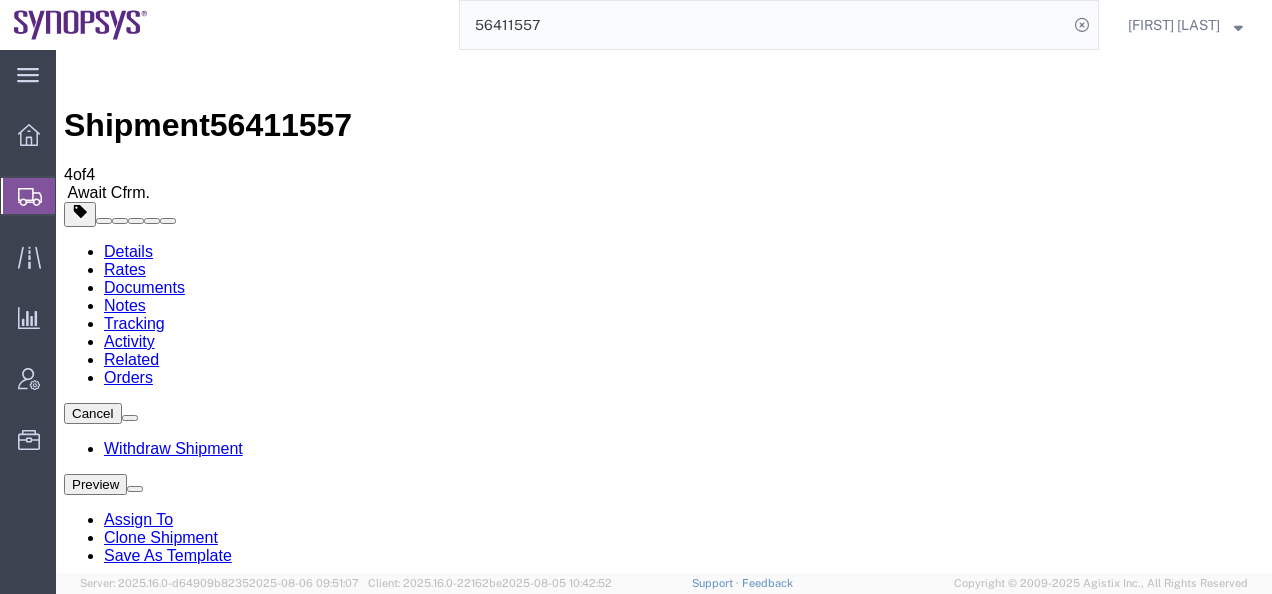 click on "Add Notes" at bounding box center [103, 1064] 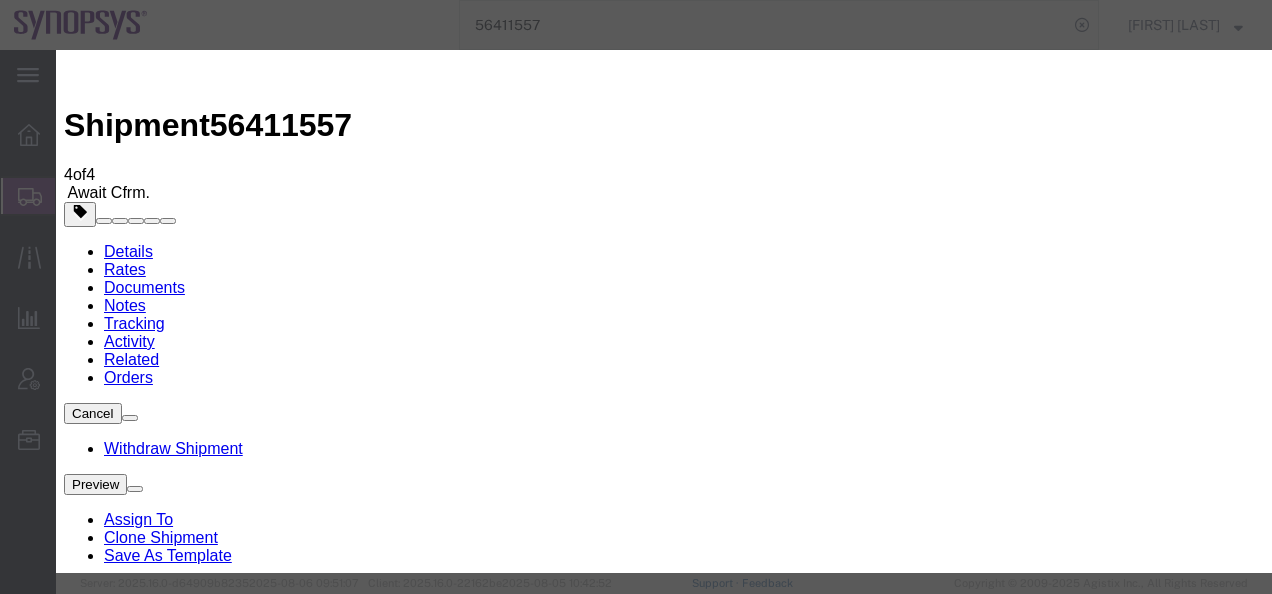 click on "Select Approval Bid Notes Carrier Change Notes Claim Notes Content Hazmat Notes Content Notes Declaration Statement Decline Shipment Notes Delivery Location Notes Delivery Notes Director Info Notes Error Code notes Fixed Lane Notes General Shipment Notes Hot Reason Invoice Notes Late Reason Notes On Behalf Of Notes Pick-up Location Notes Pickup Notes Preferred Carrier Notes Reason For Request Notes Service Status Notes Shipment Notification notes Special Handling Notes Transportation Notes" at bounding box center (156, 3668) 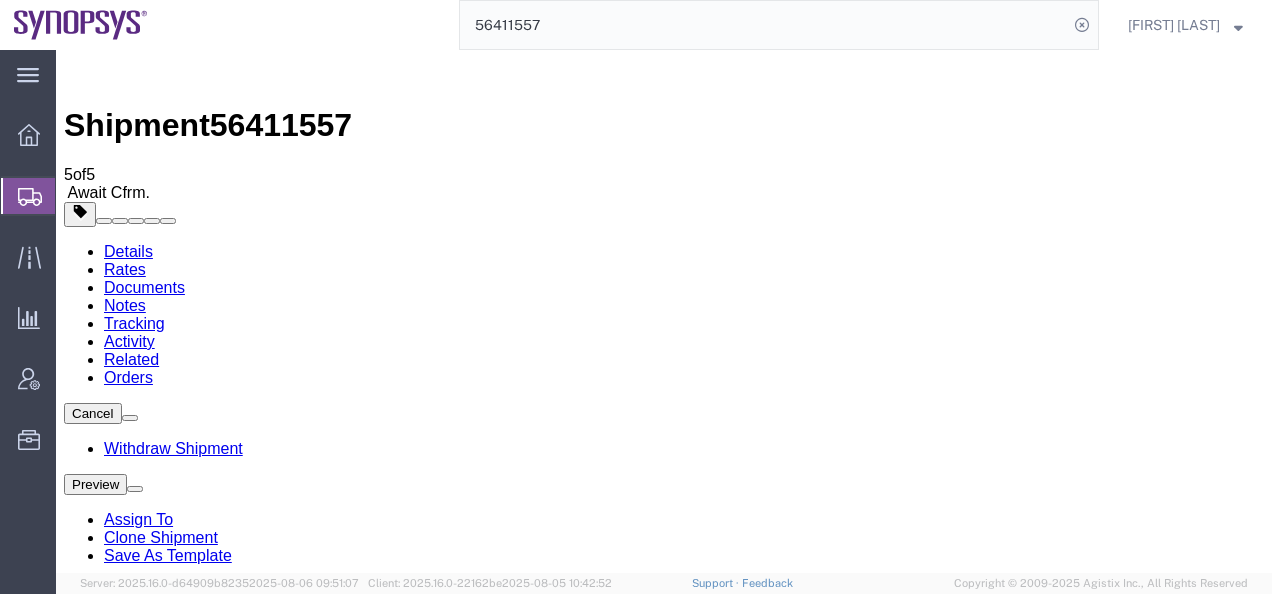 scroll, scrollTop: 0, scrollLeft: 0, axis: both 